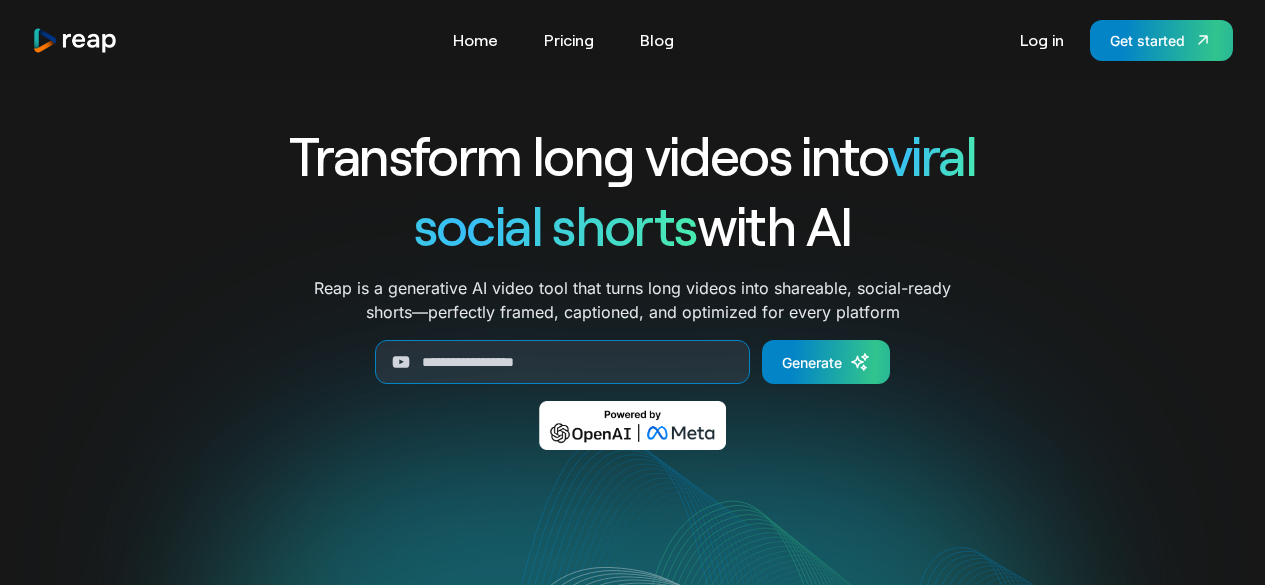 scroll, scrollTop: 0, scrollLeft: 0, axis: both 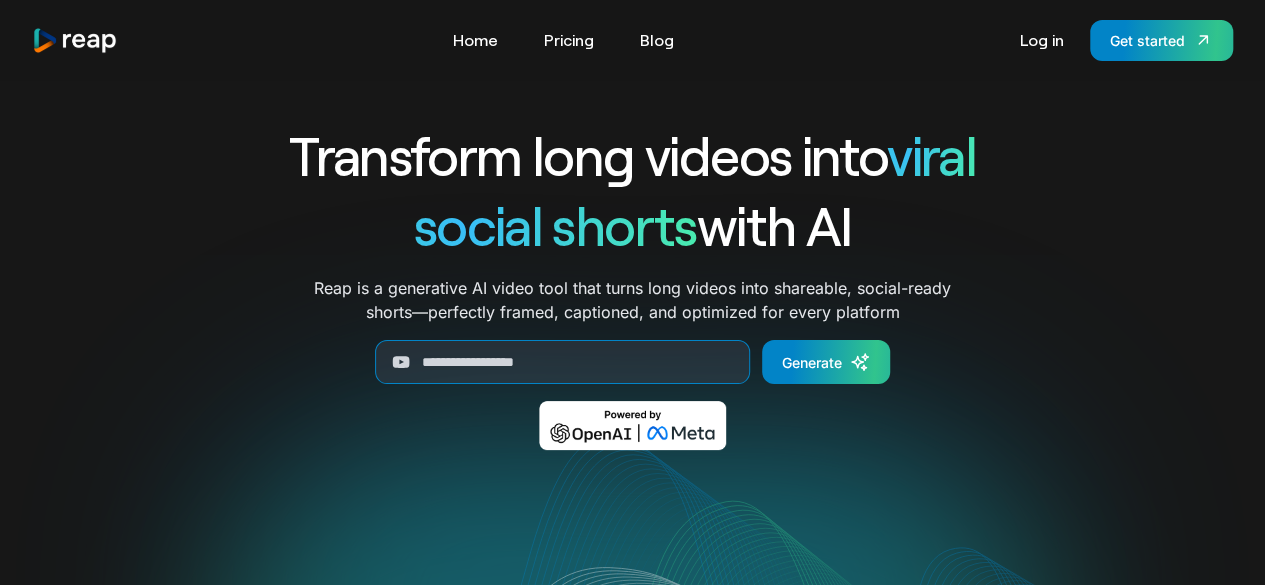 click 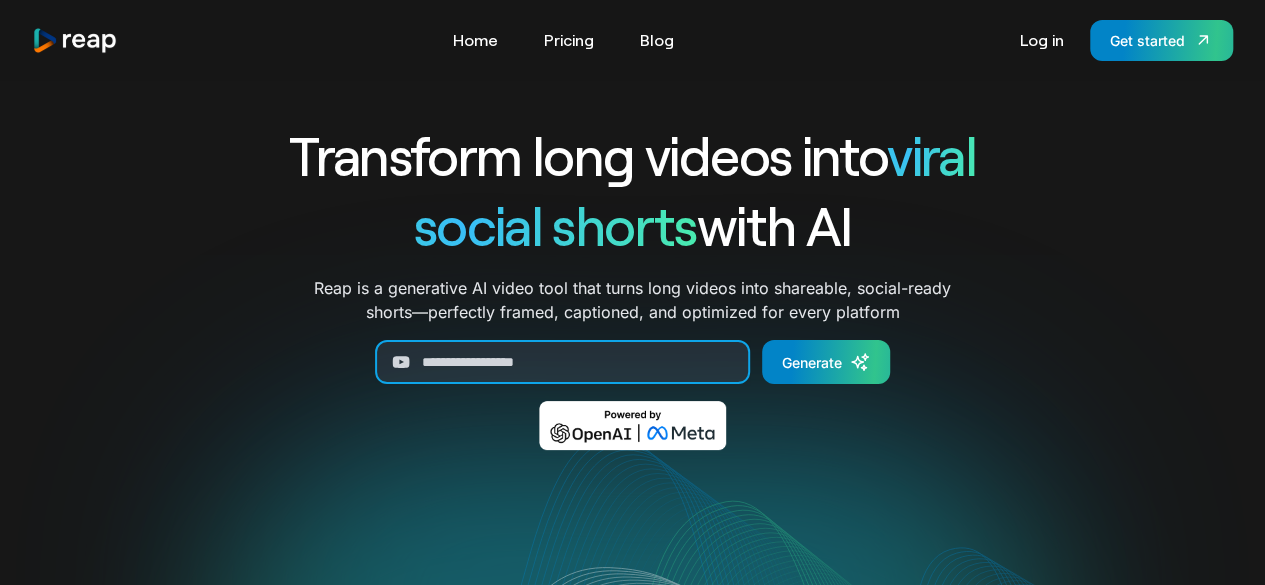 click at bounding box center [562, 362] 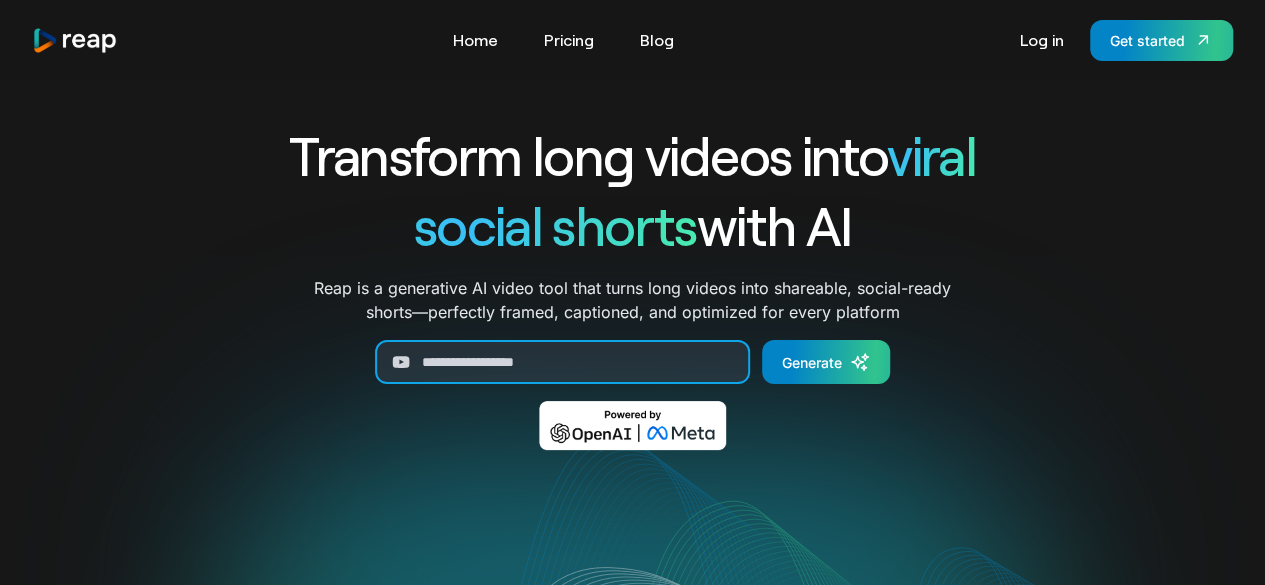type on "*" 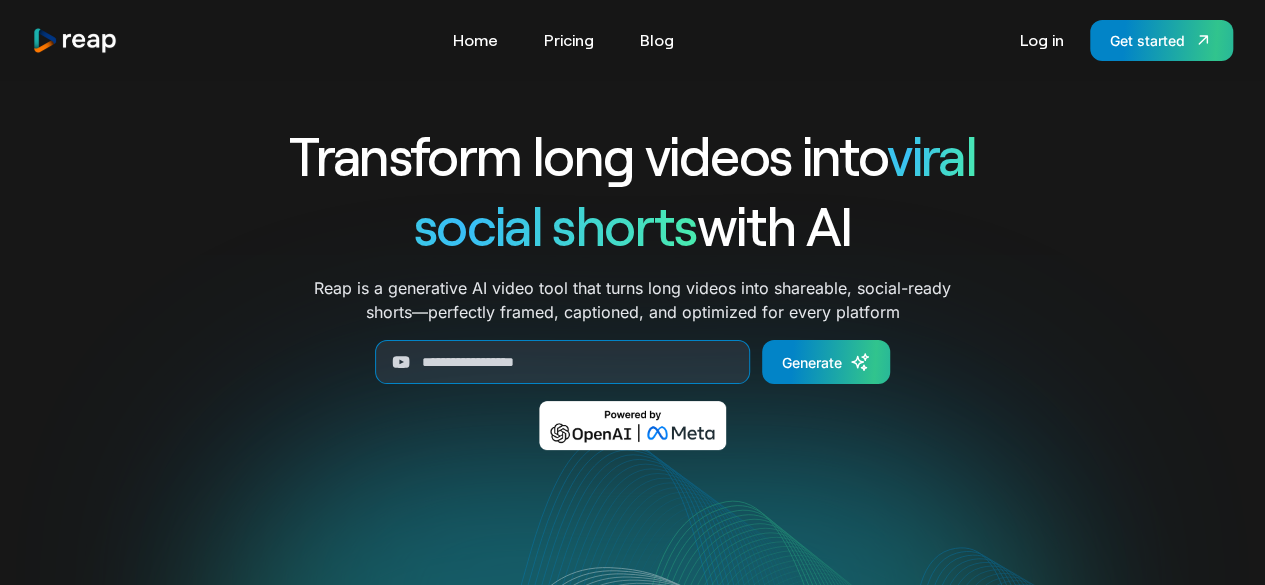 drag, startPoint x: 433, startPoint y: 362, endPoint x: 293, endPoint y: 392, distance: 143.1782 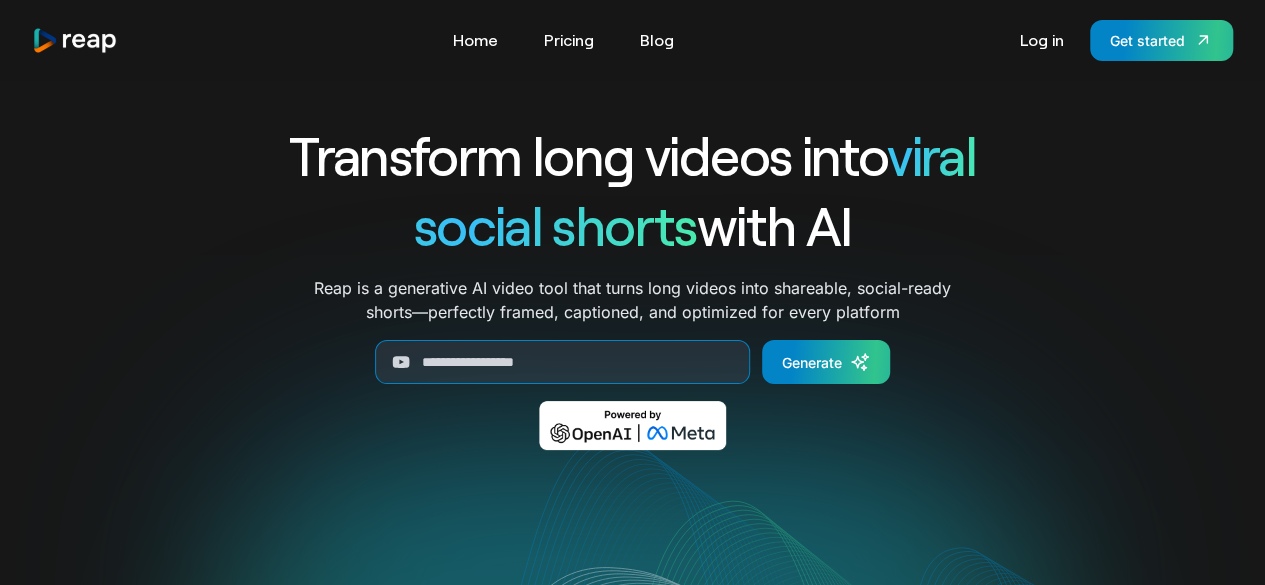 click on "**********" at bounding box center (633, 299) 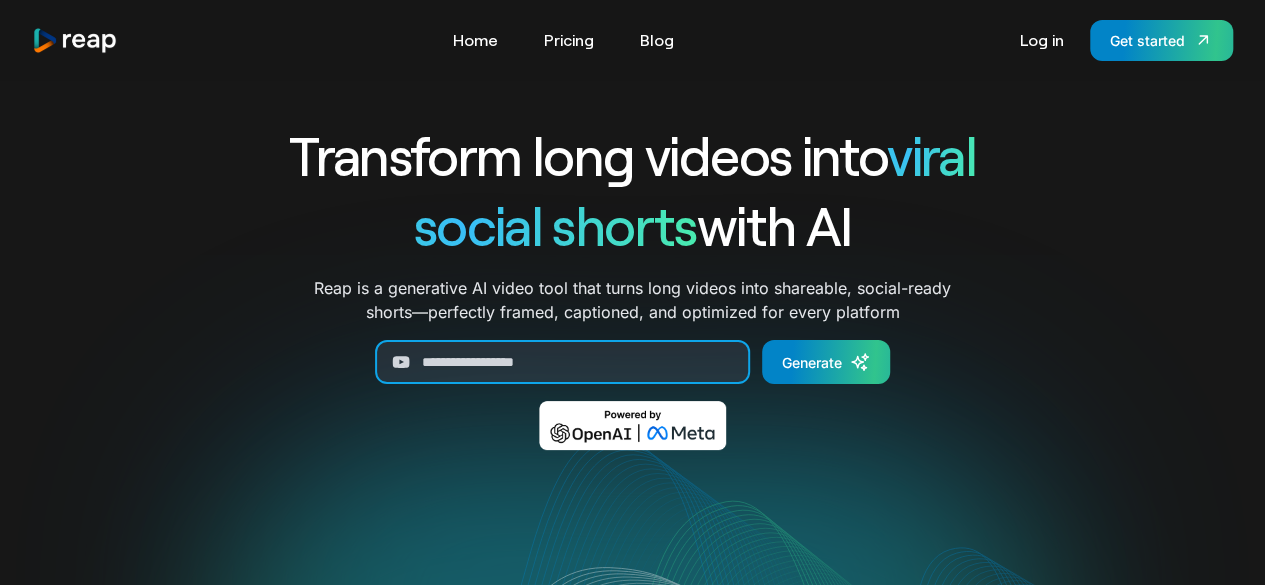 click on "**********" at bounding box center (562, 362) 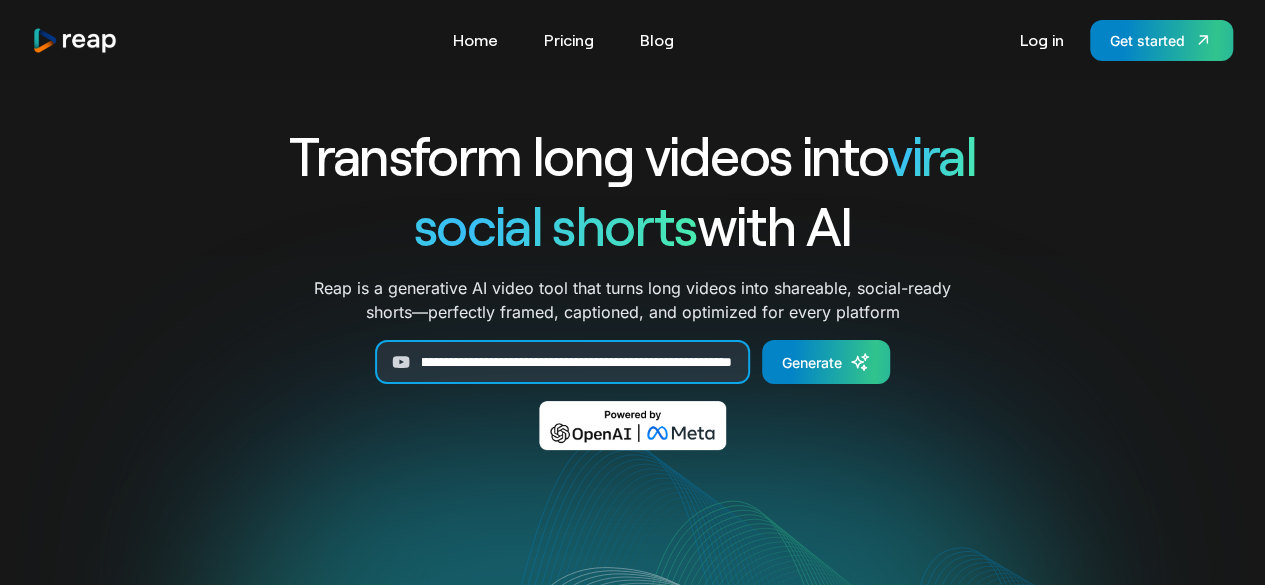 scroll, scrollTop: 0, scrollLeft: 258, axis: horizontal 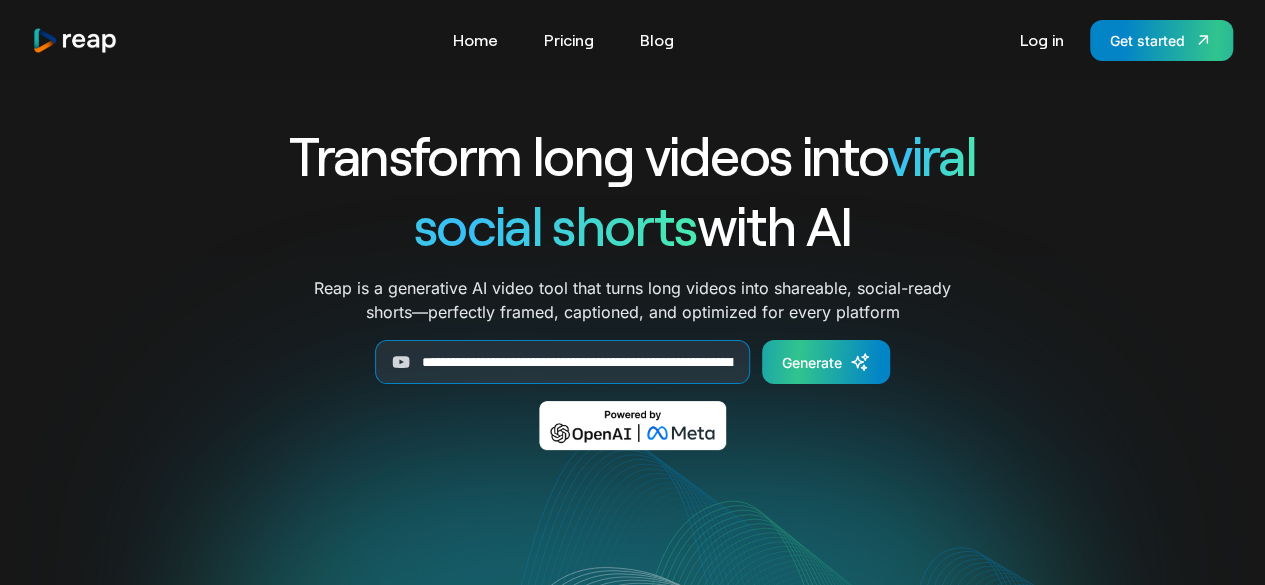 click on "Generate" at bounding box center (812, 362) 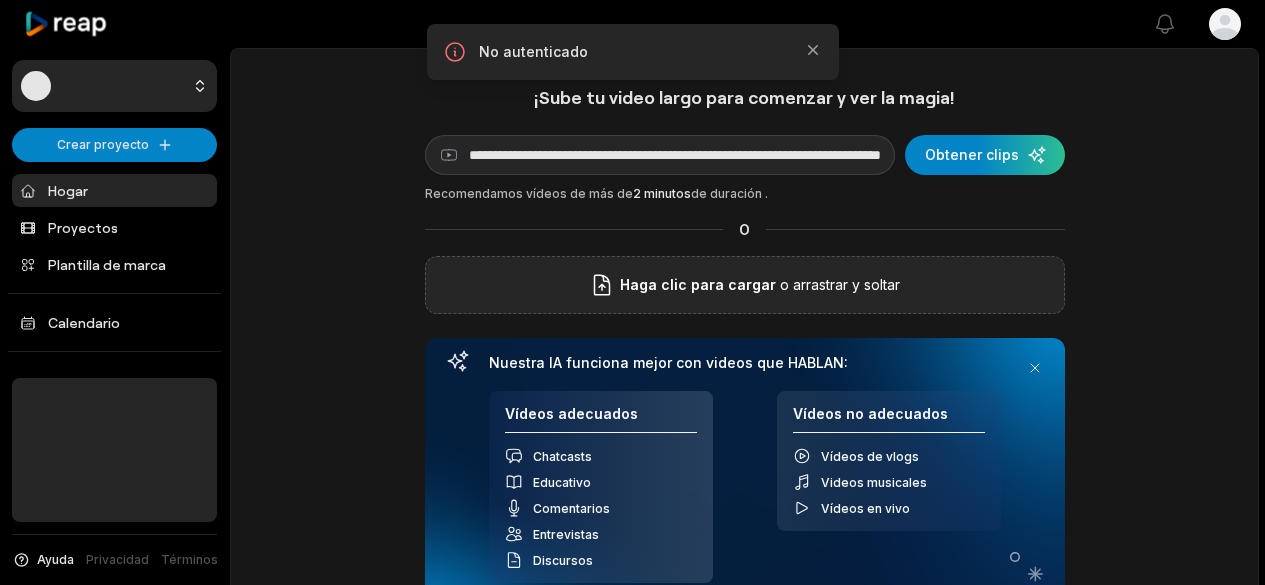 scroll, scrollTop: 0, scrollLeft: 0, axis: both 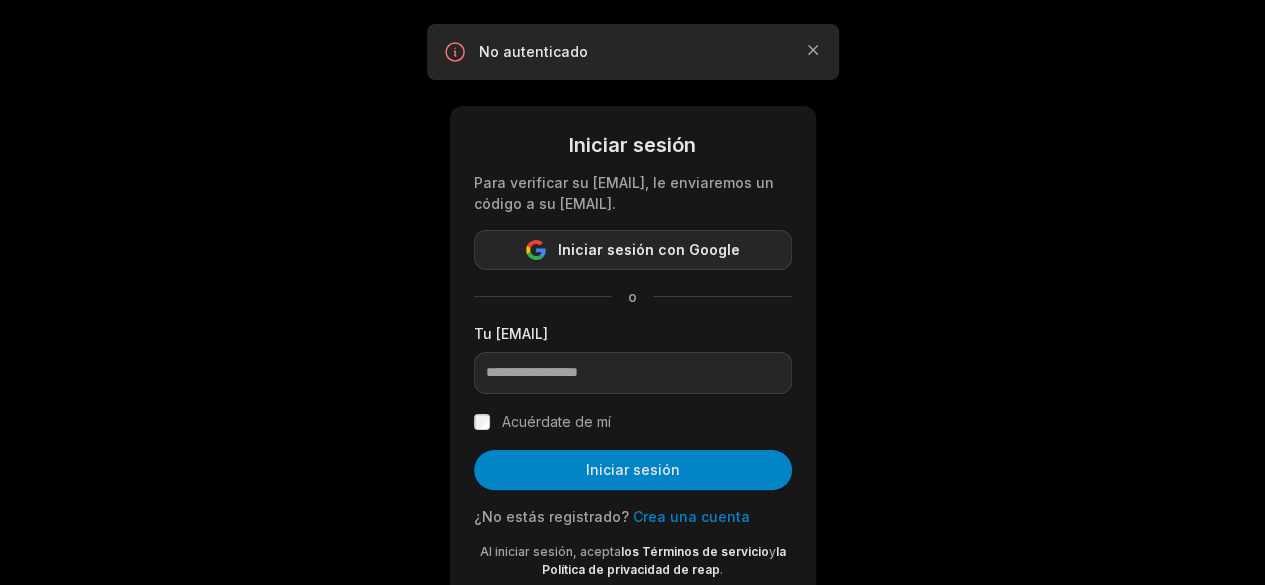 click on "Iniciar sesión con Google" at bounding box center [633, 250] 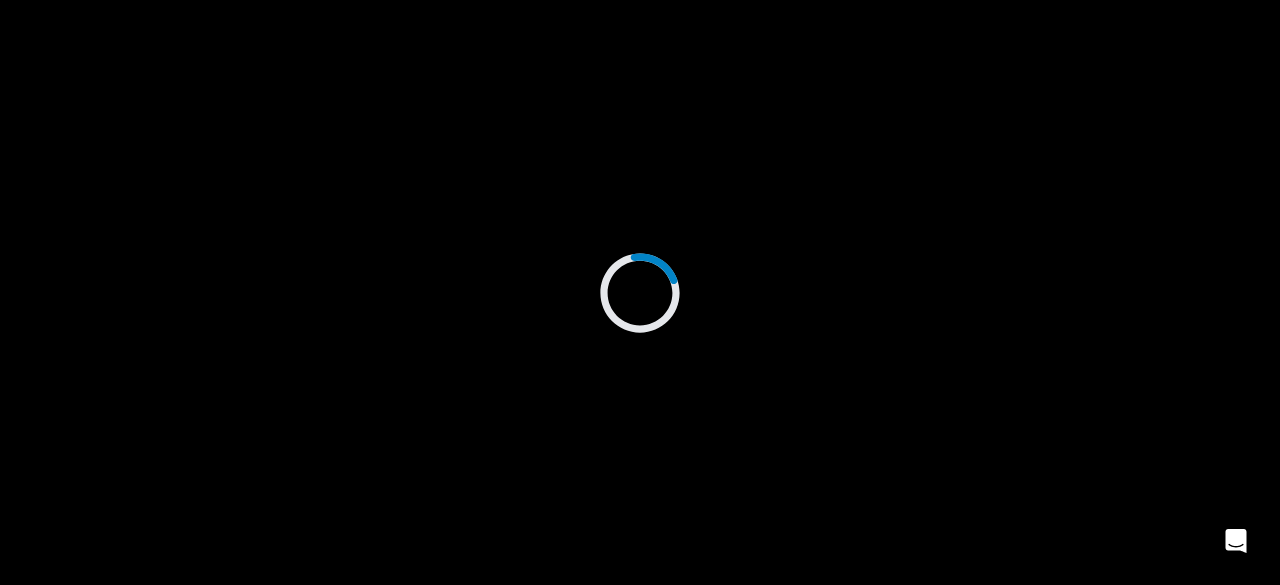 scroll, scrollTop: 0, scrollLeft: 0, axis: both 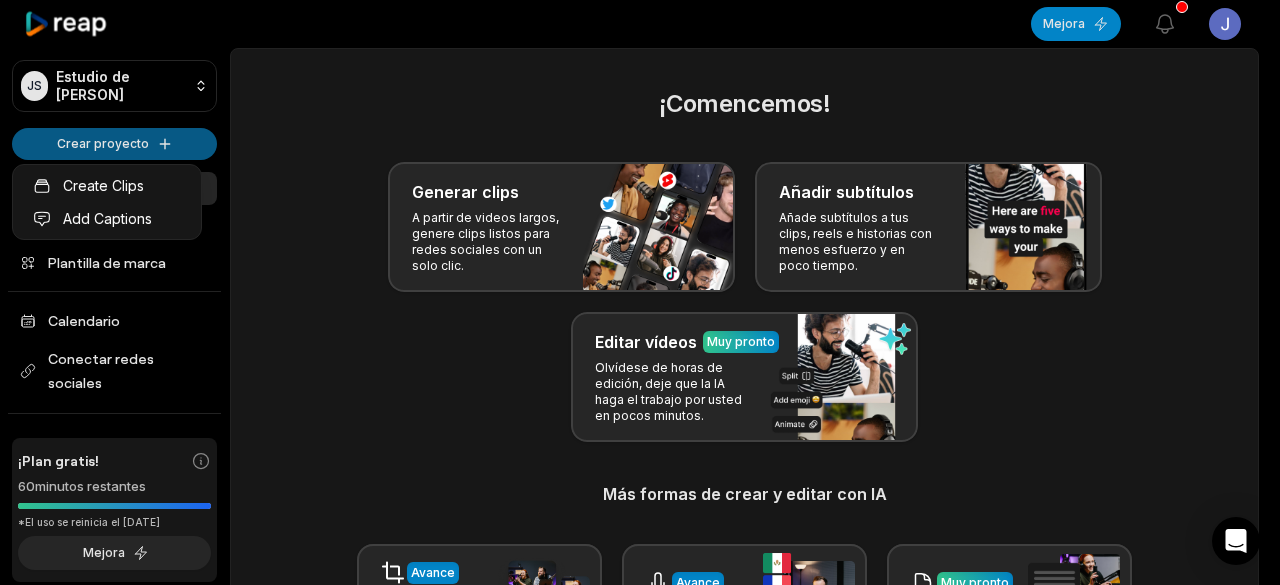 click on "JS Estudio de Juanes Crear proyecto Hogar Proyectos Plantilla de marca Calendario Conectar redes sociales ¡Plan gratis  ! 60  minutos restantes *El uso se reinicia el 2 de septiembre de 2025 Mejora Ayuda Privacidad Términos Abrir barra lateral Mejora Ver notificaciones Abrir el menú de usuario   ¡Comencemos! Generar clips A partir de videos largos, genere clips listos para redes sociales con un solo clic. Añadir subtítulos Añade subtítulos a tus clips, reels e historias con menos esfuerzo y en poco tiempo. Editar vídeos Muy pronto Olvídese de horas de edición, deje que la IA haga el trabajo por usted en pocos minutos. Más formas de crear y editar con IA Avance Reencuadre automático Avance Doblaje con IA Muy pronto Transcripción Muy pronto Eliminación de ruido Proyectos recientes Ver todo Hecho con  en San Francisco Texto original Valora esta traducción Tu opinión servirá para ayudar a mejorar el Traductor de Google
Create Clips Add Captions" at bounding box center (640, 292) 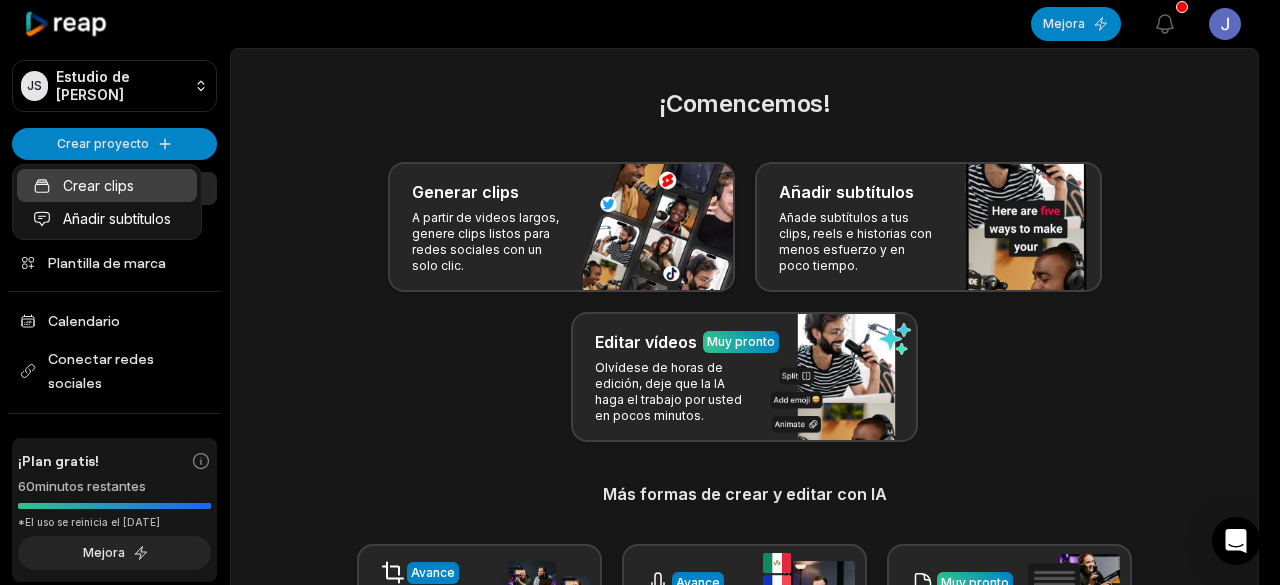 click on "Crear clips" at bounding box center (107, 185) 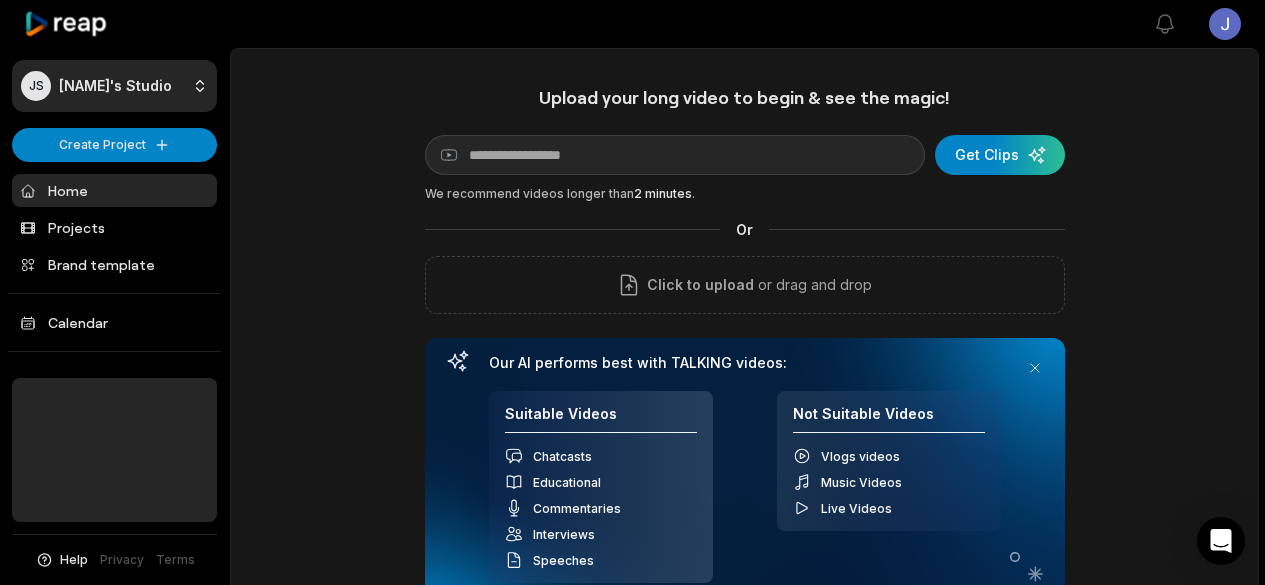 scroll, scrollTop: 0, scrollLeft: 0, axis: both 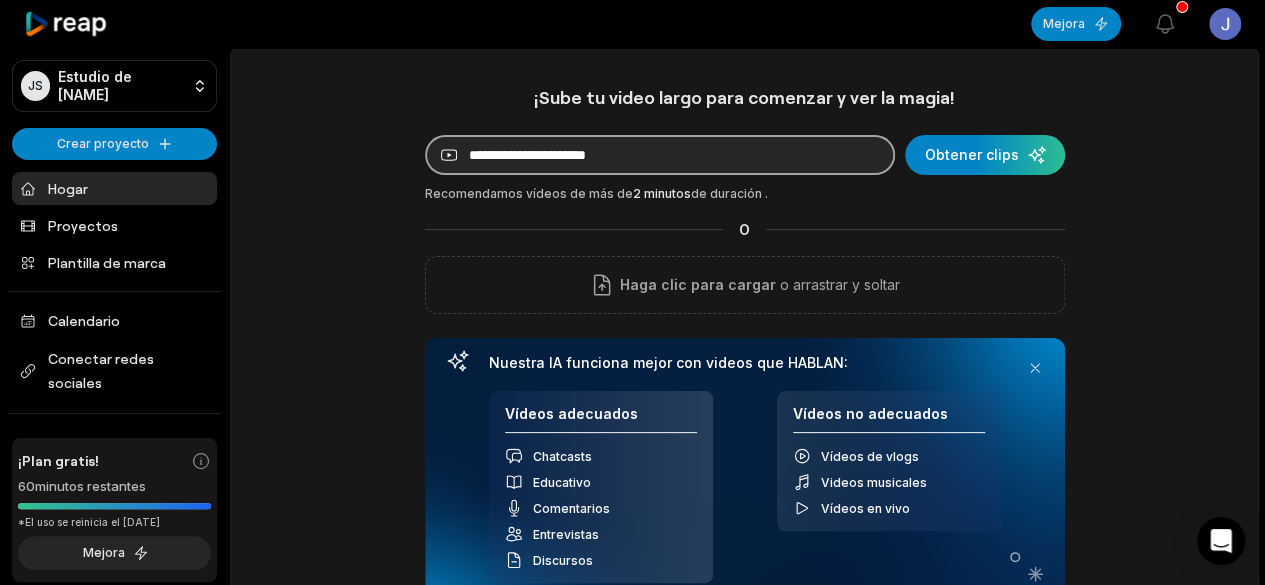click at bounding box center [660, 155] 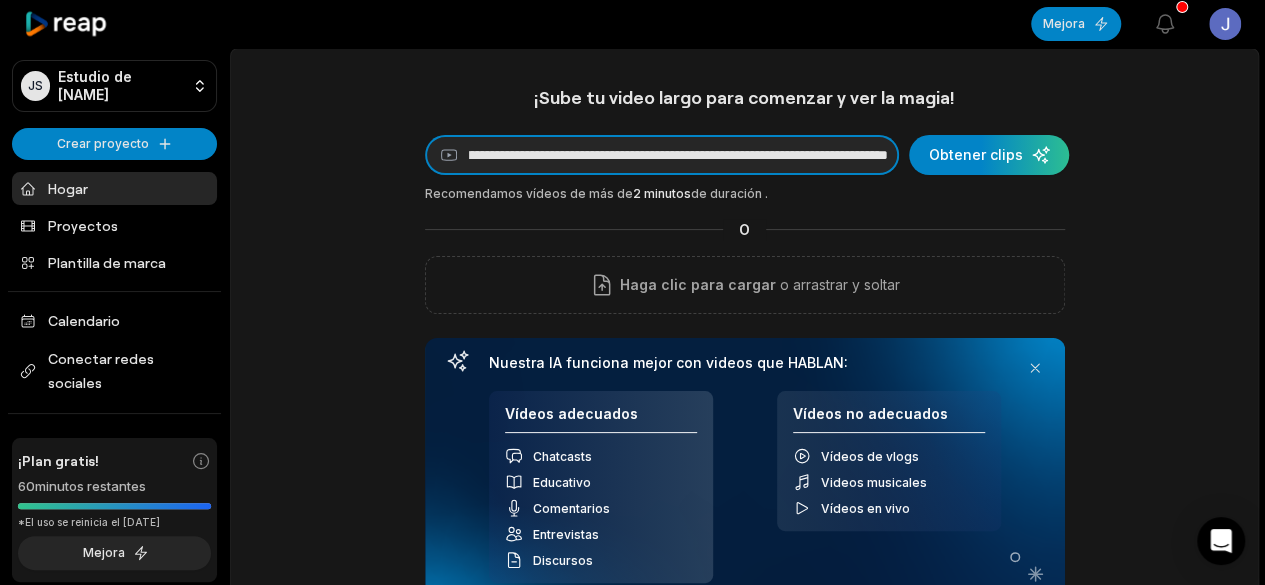 scroll, scrollTop: 0, scrollLeft: 366, axis: horizontal 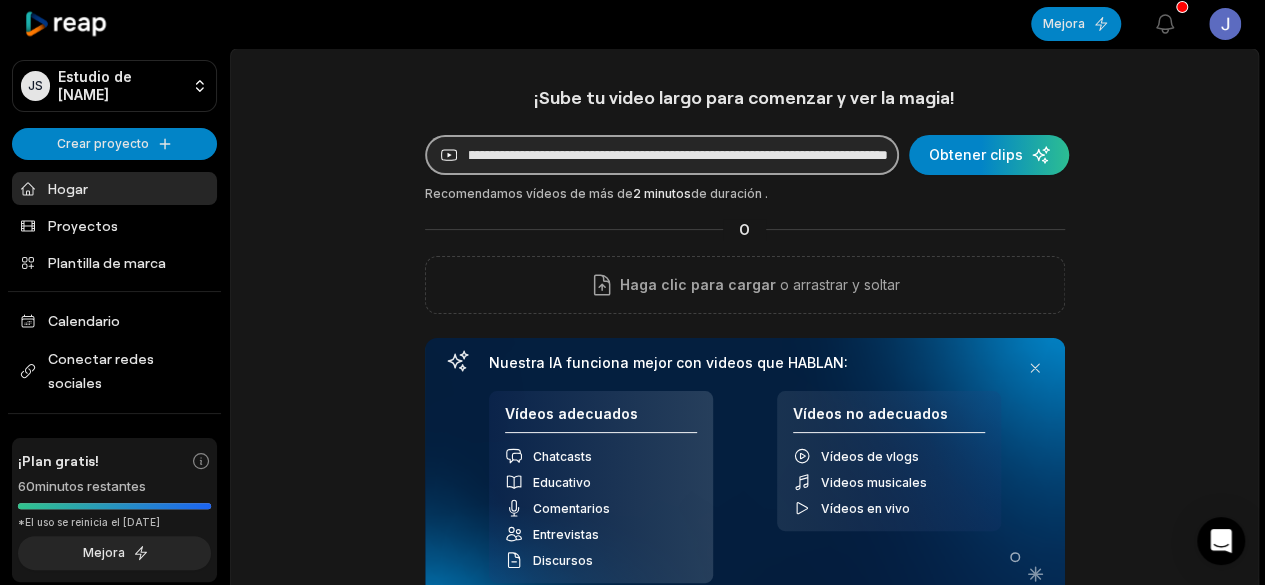 click on "**********" at bounding box center [662, 155] 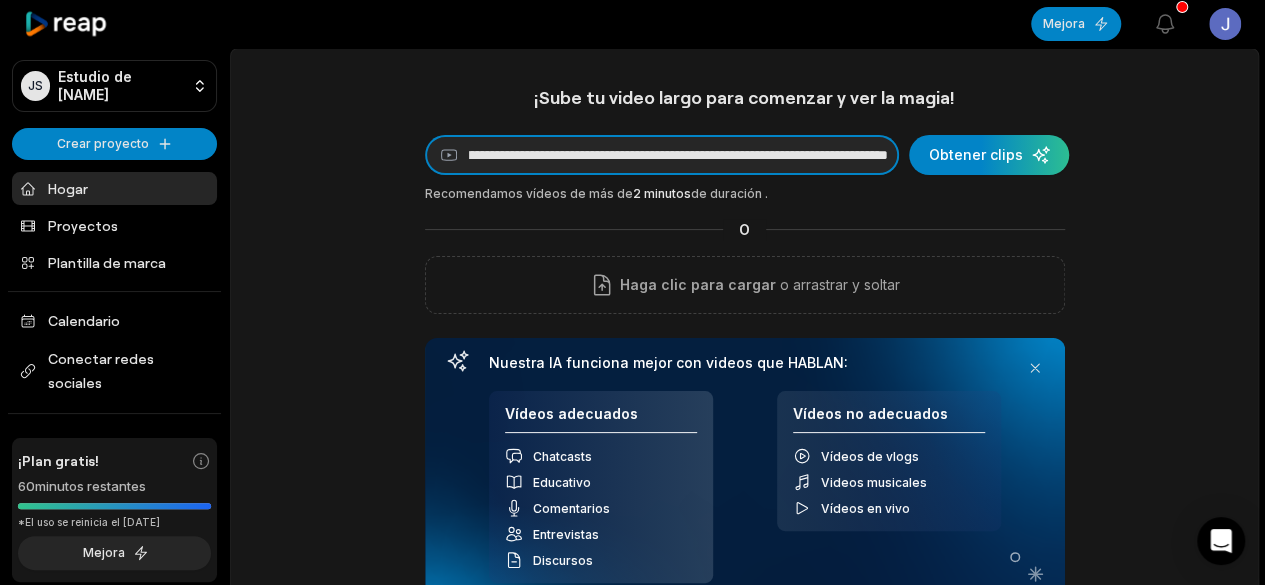 scroll, scrollTop: 0, scrollLeft: 456, axis: horizontal 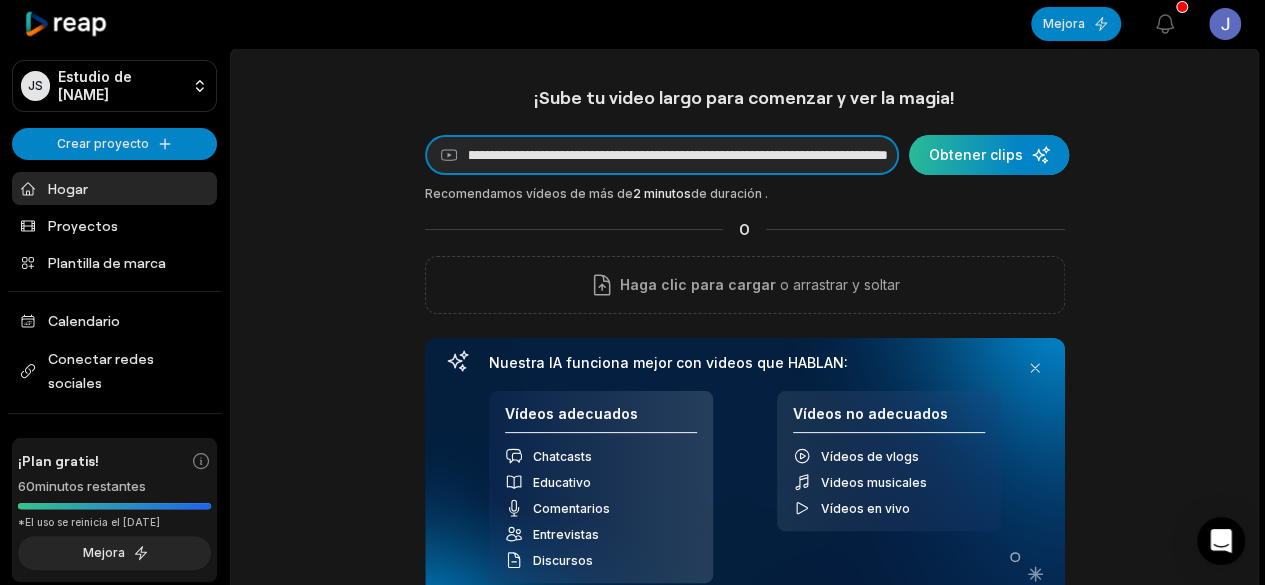 type on "**********" 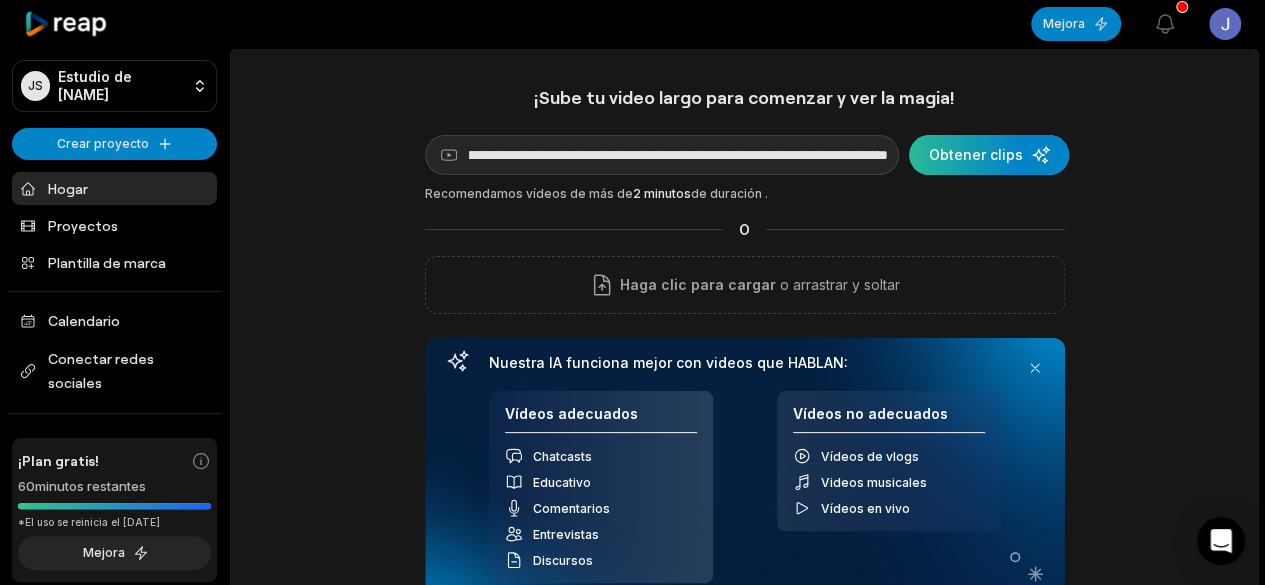 scroll, scrollTop: 0, scrollLeft: 0, axis: both 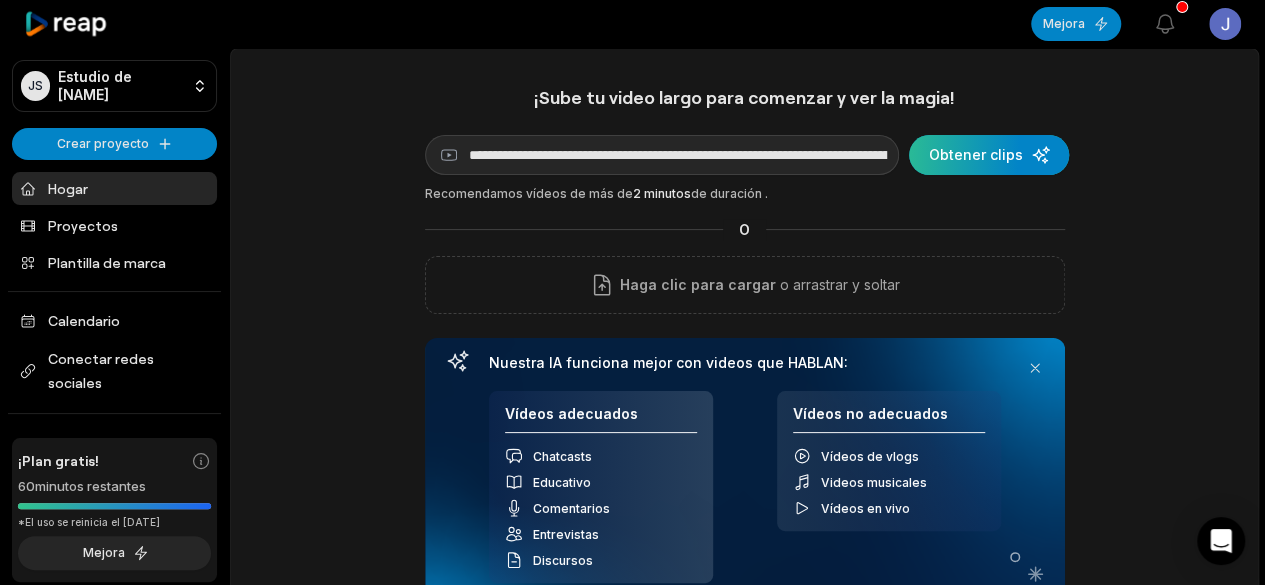 click at bounding box center (989, 155) 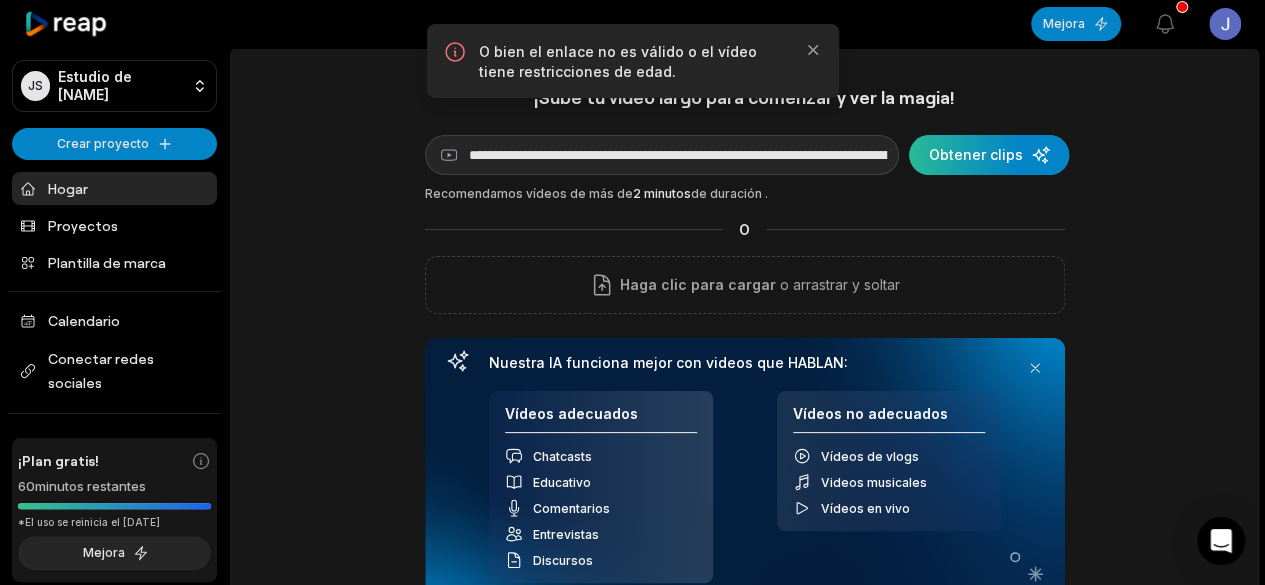 click at bounding box center [989, 155] 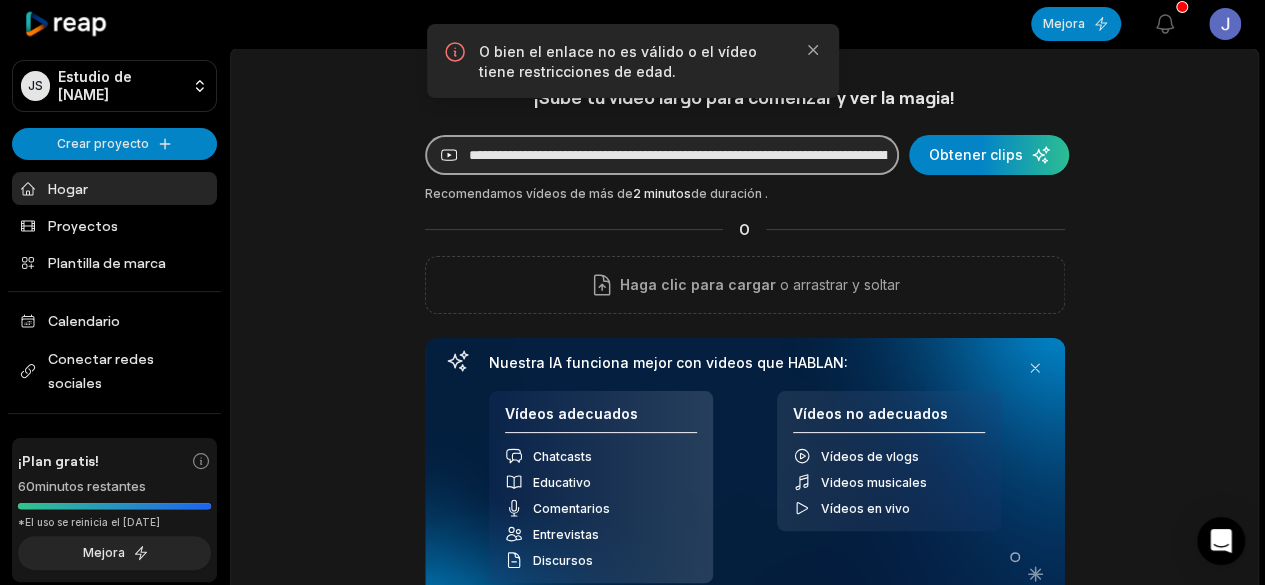 click on "**********" at bounding box center (662, 155) 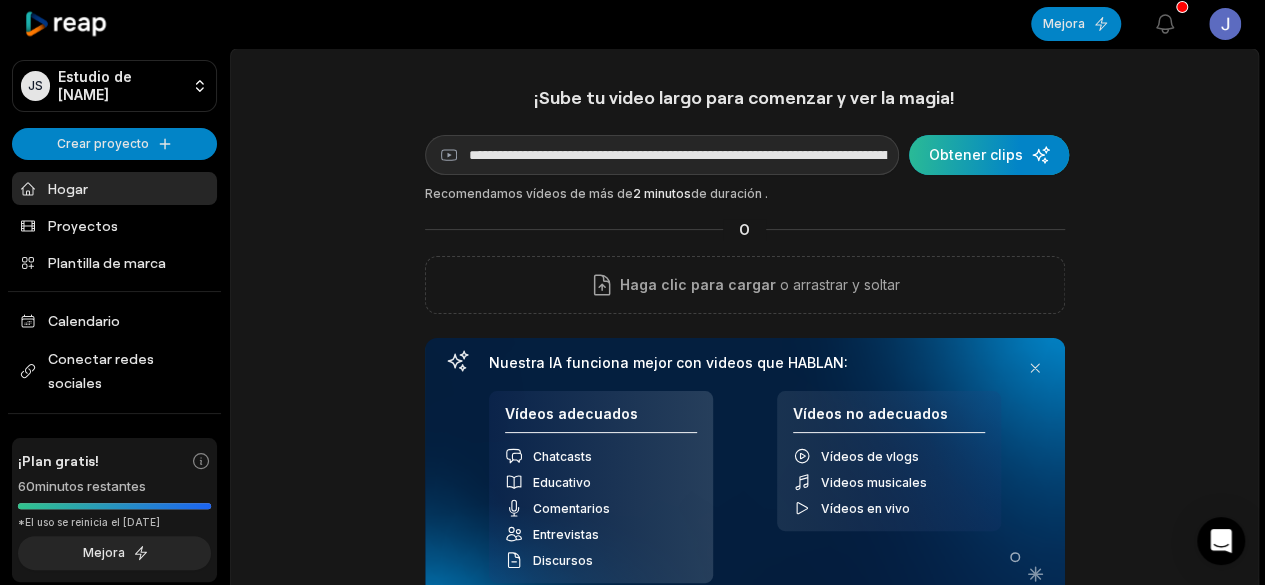 click at bounding box center [989, 155] 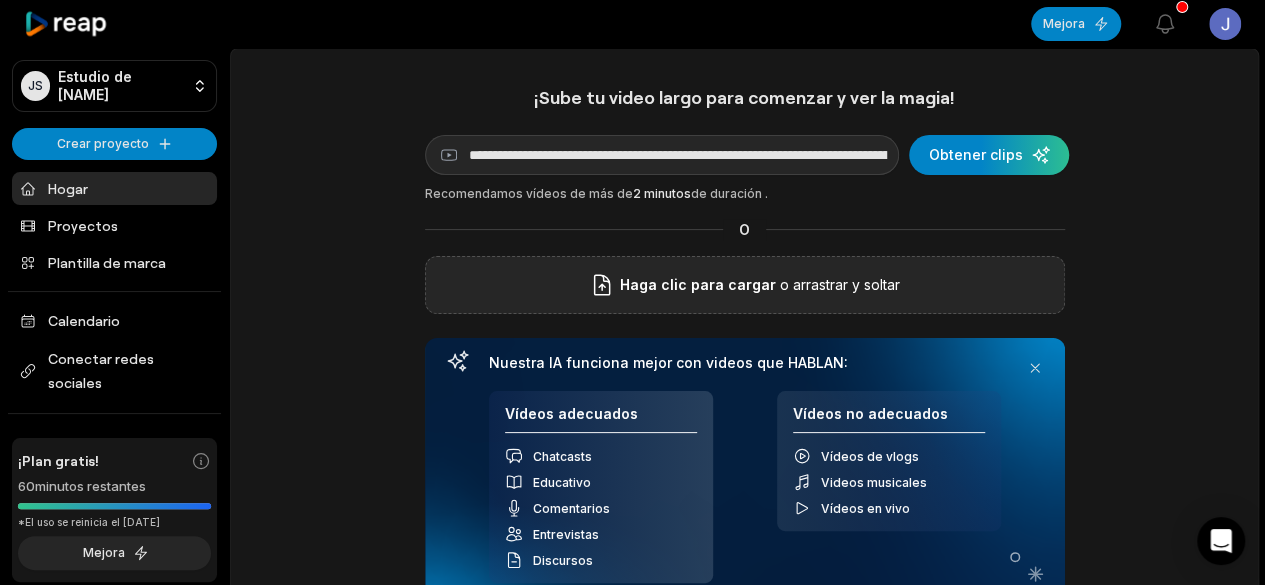 click on "Haga clic para cargar o arrastrar y soltar" at bounding box center [745, 285] 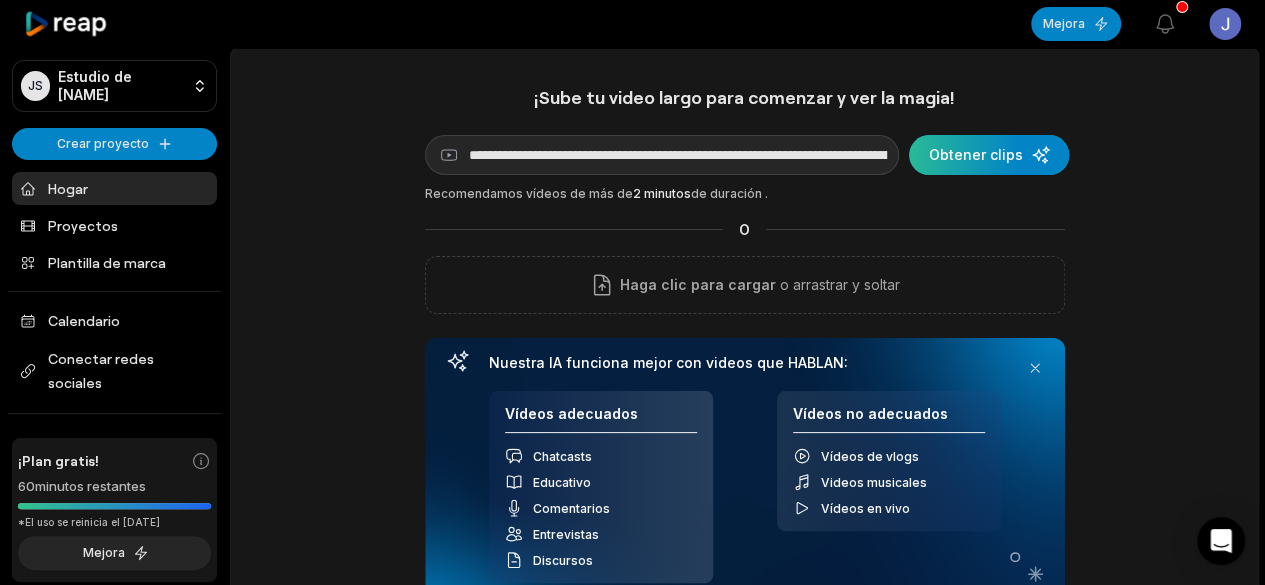 click at bounding box center [989, 155] 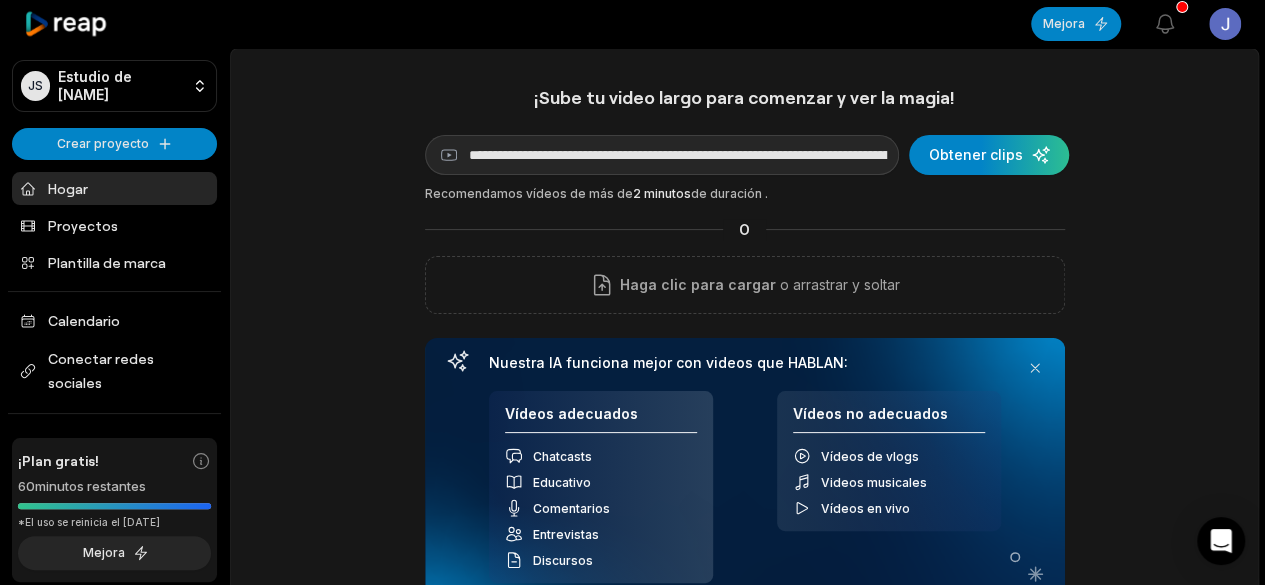 click on "**********" at bounding box center (744, 427) 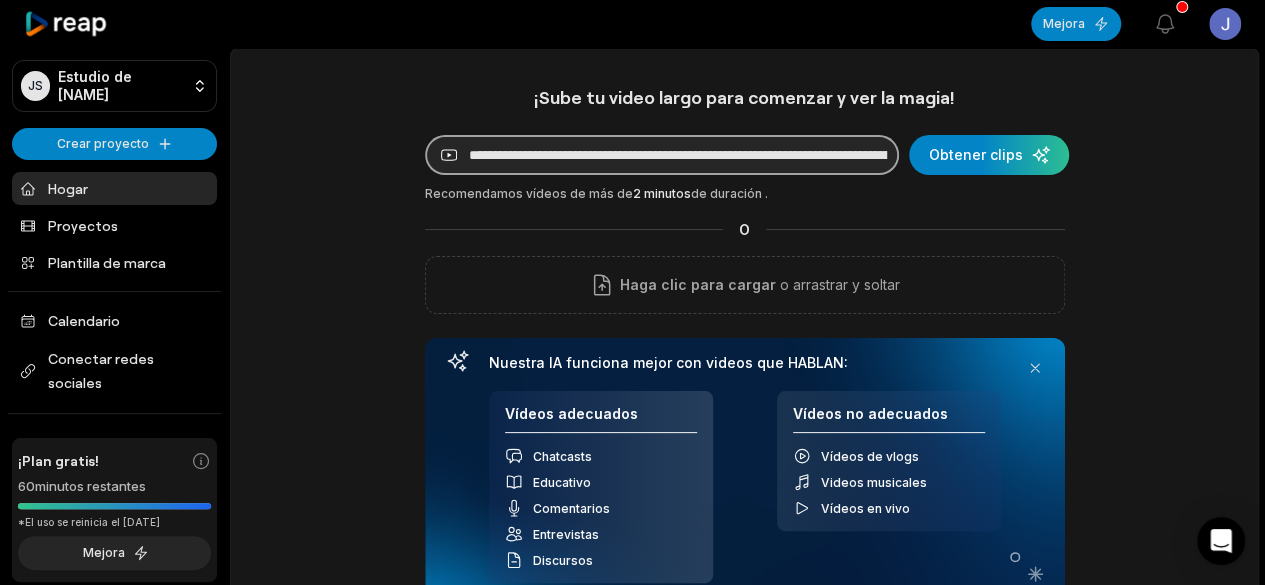 scroll, scrollTop: 0, scrollLeft: 18, axis: horizontal 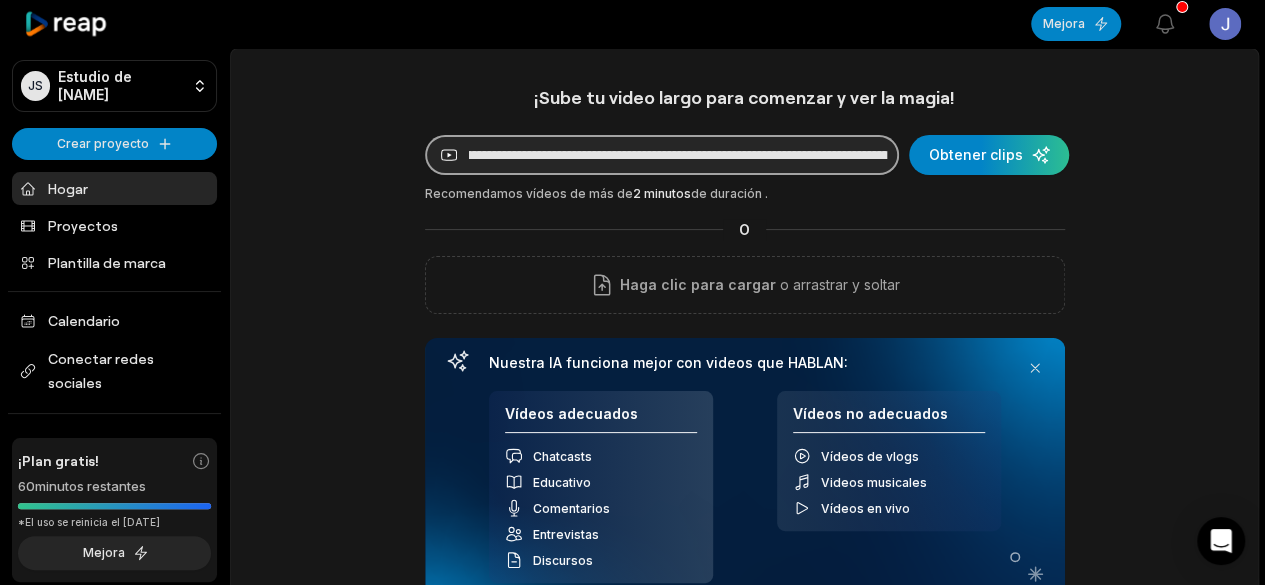 drag, startPoint x: 831, startPoint y: 149, endPoint x: 875, endPoint y: 159, distance: 45.122055 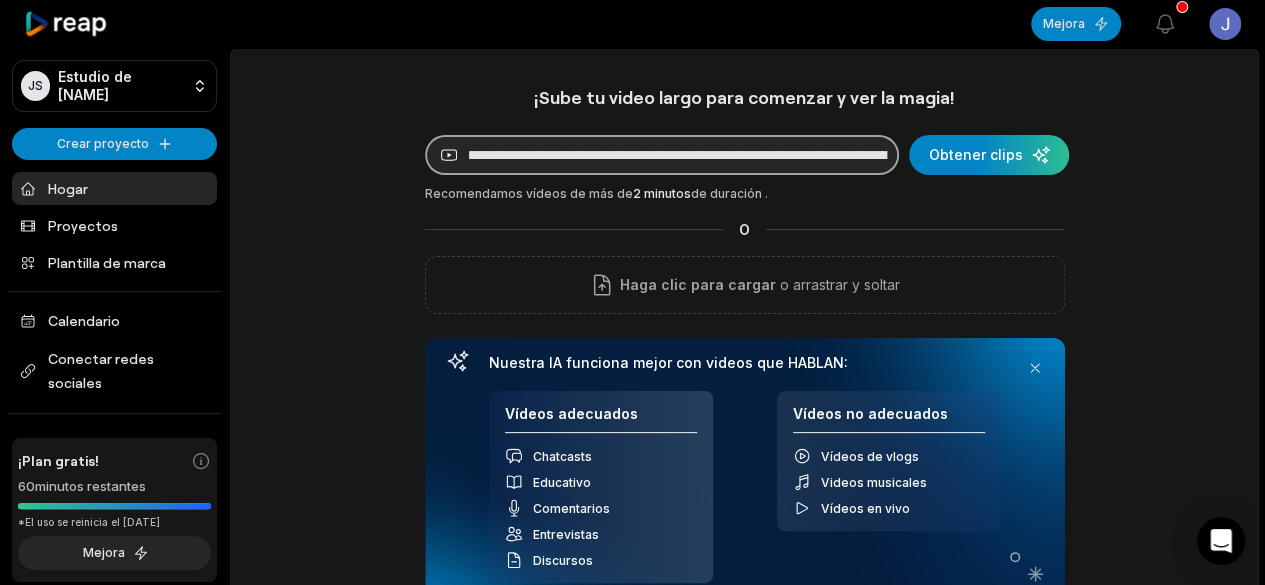 click on "**********" at bounding box center (662, 155) 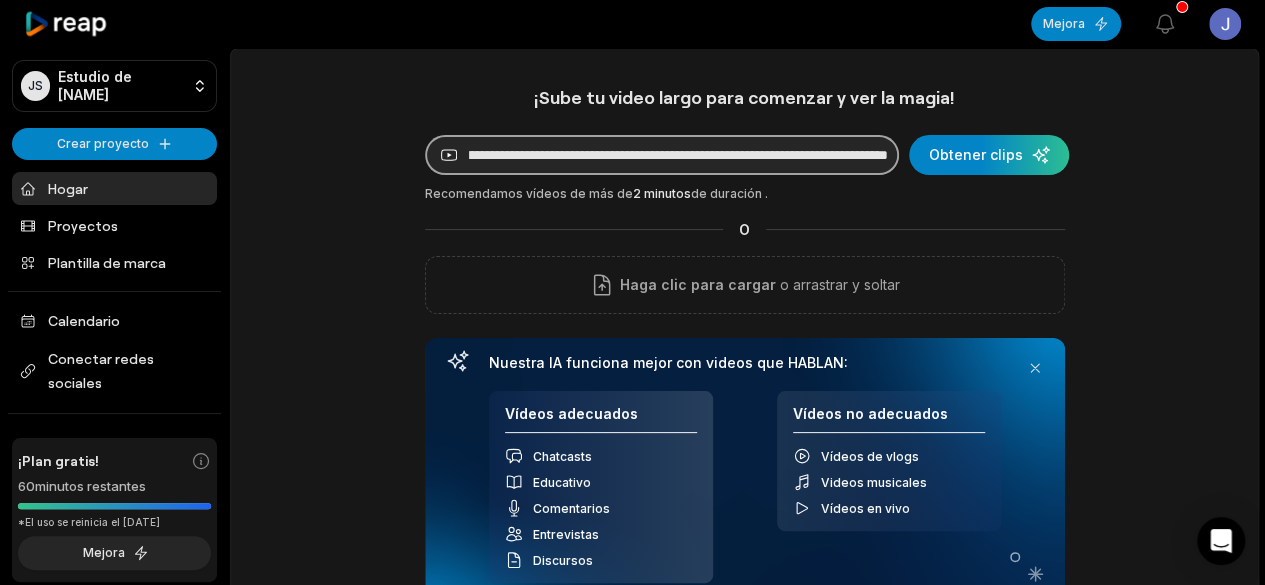scroll, scrollTop: 0, scrollLeft: 614, axis: horizontal 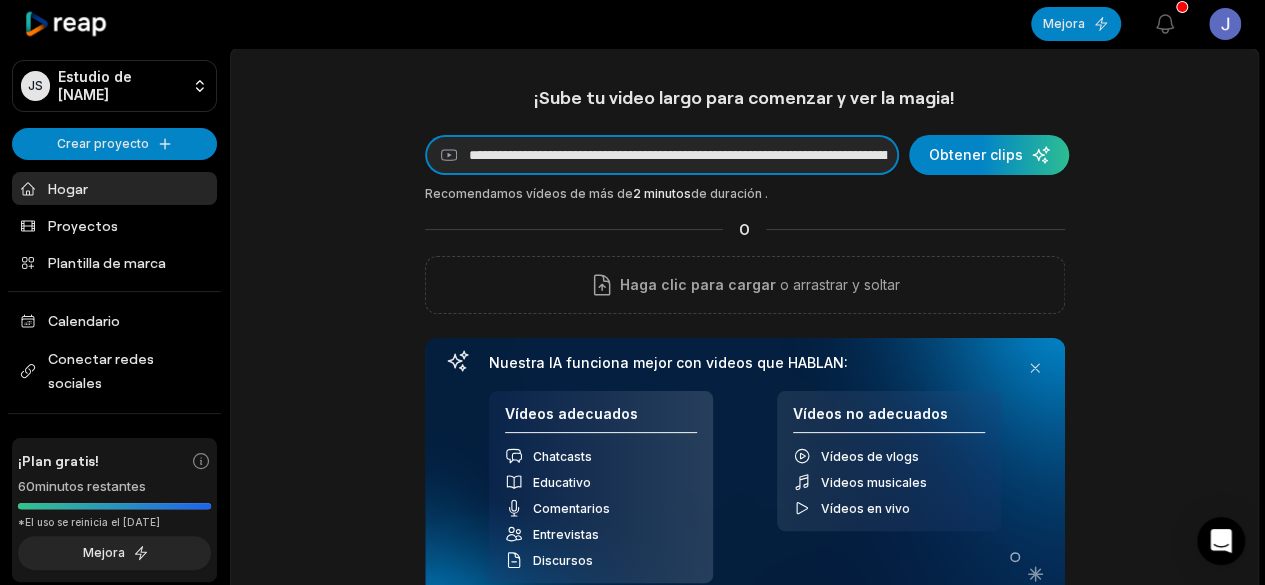 drag, startPoint x: 892, startPoint y: 155, endPoint x: 324, endPoint y: 183, distance: 568.6897 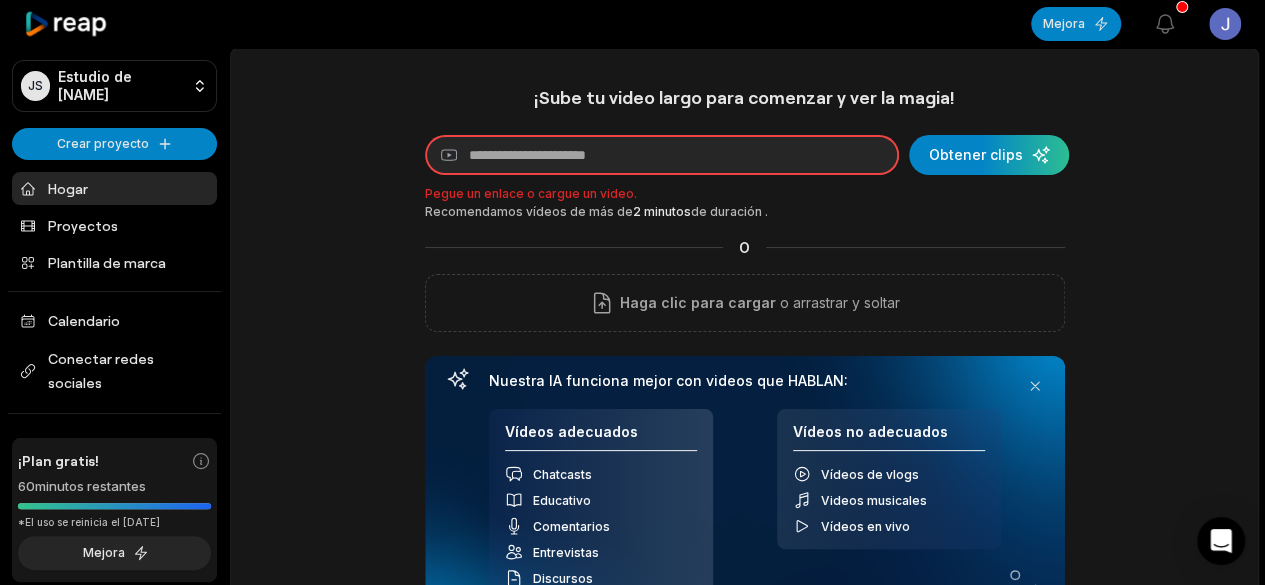 type 